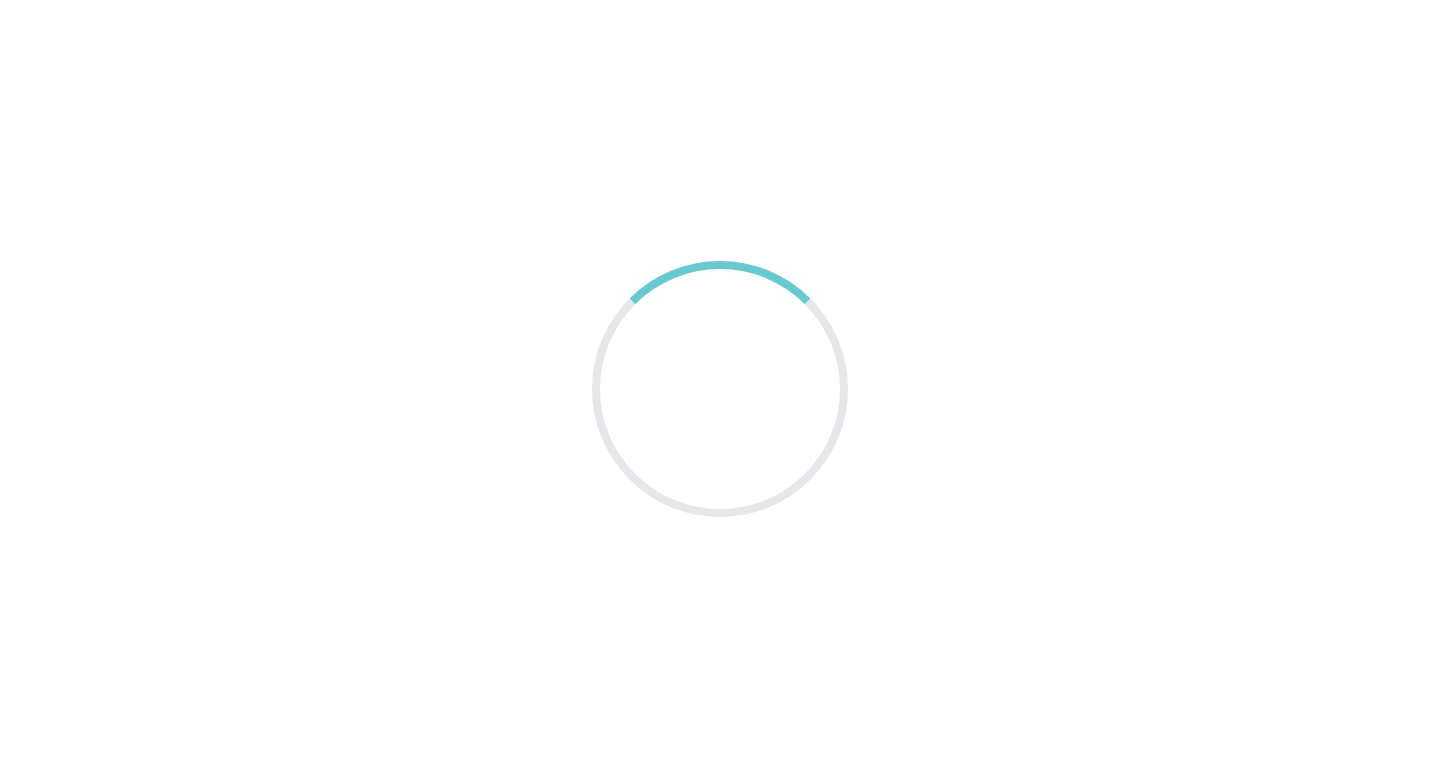 scroll, scrollTop: 0, scrollLeft: 0, axis: both 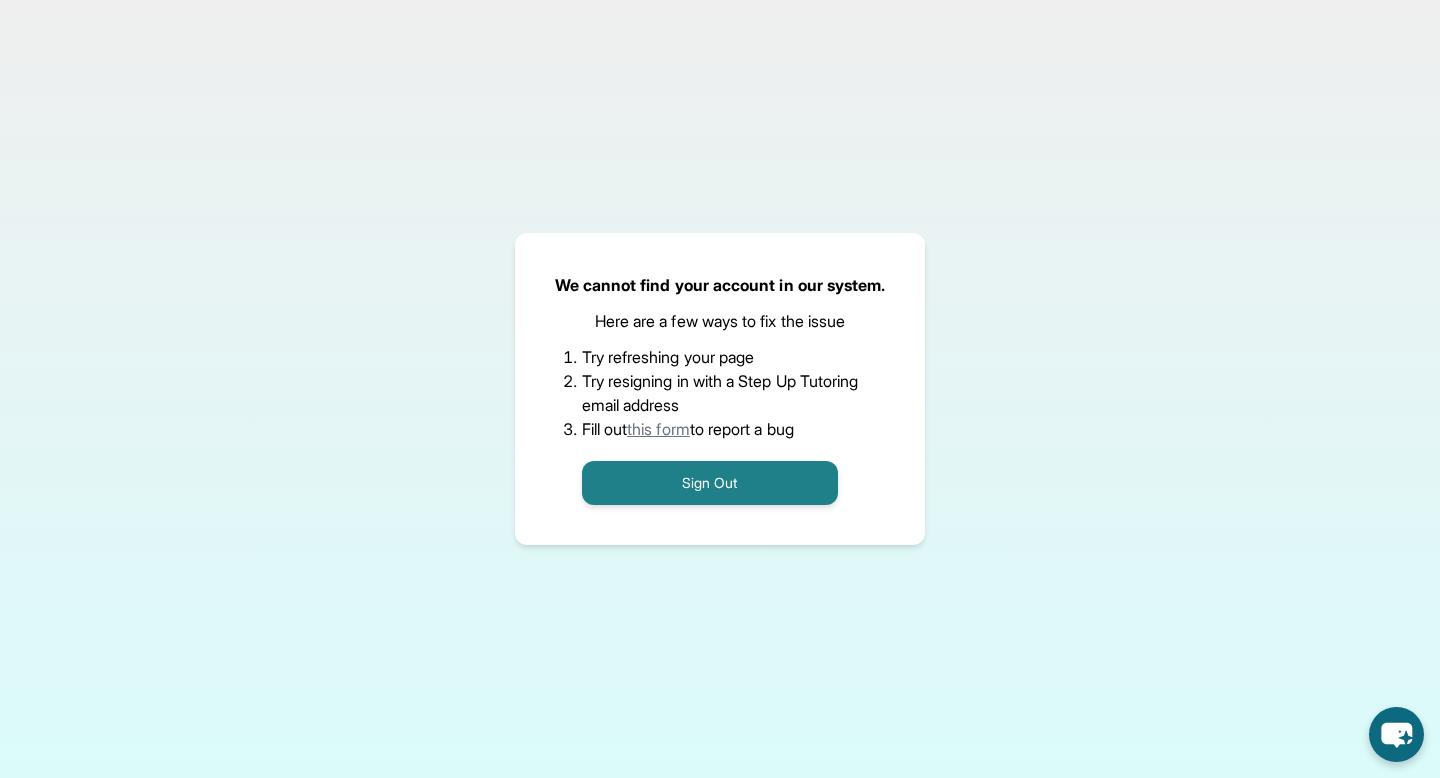 click on "this form" at bounding box center (658, 429) 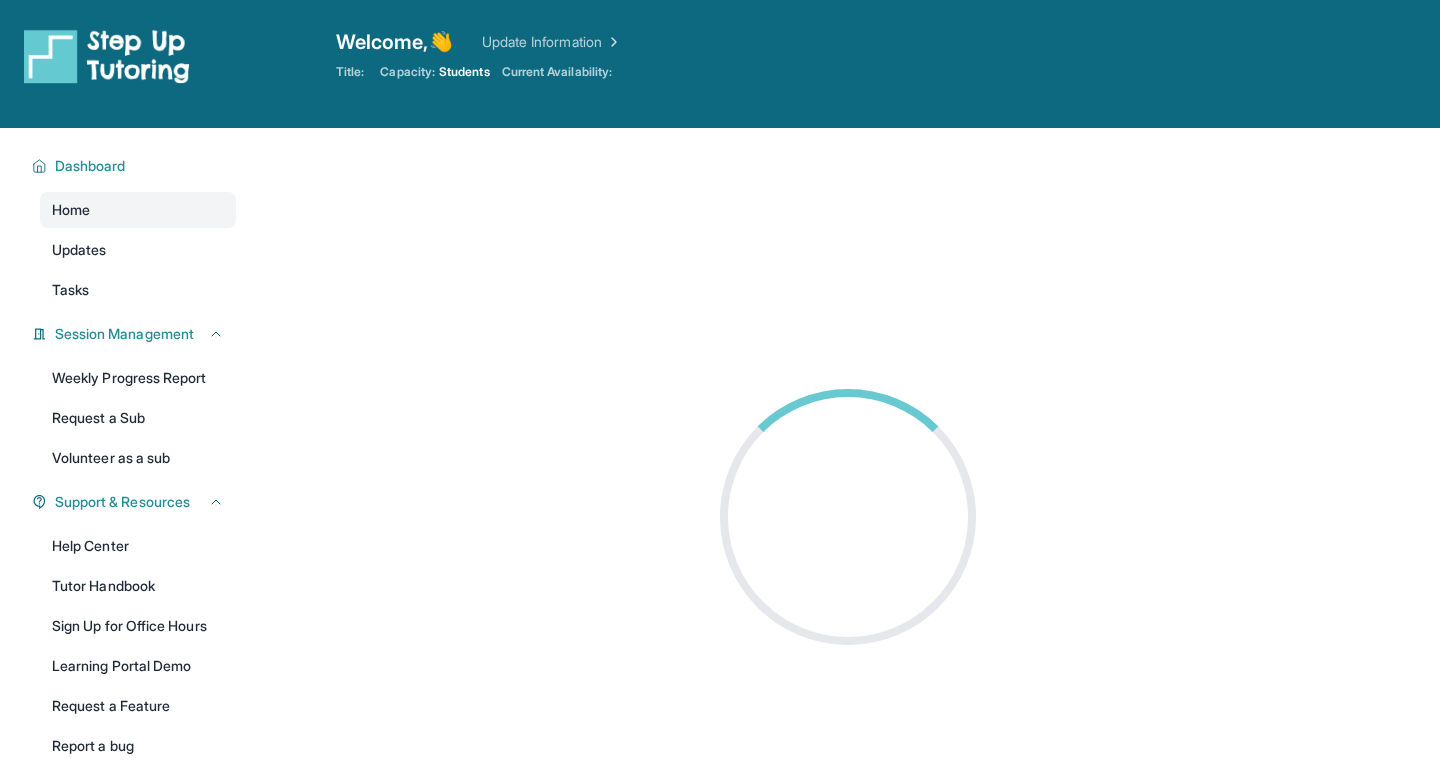 scroll, scrollTop: 0, scrollLeft: 0, axis: both 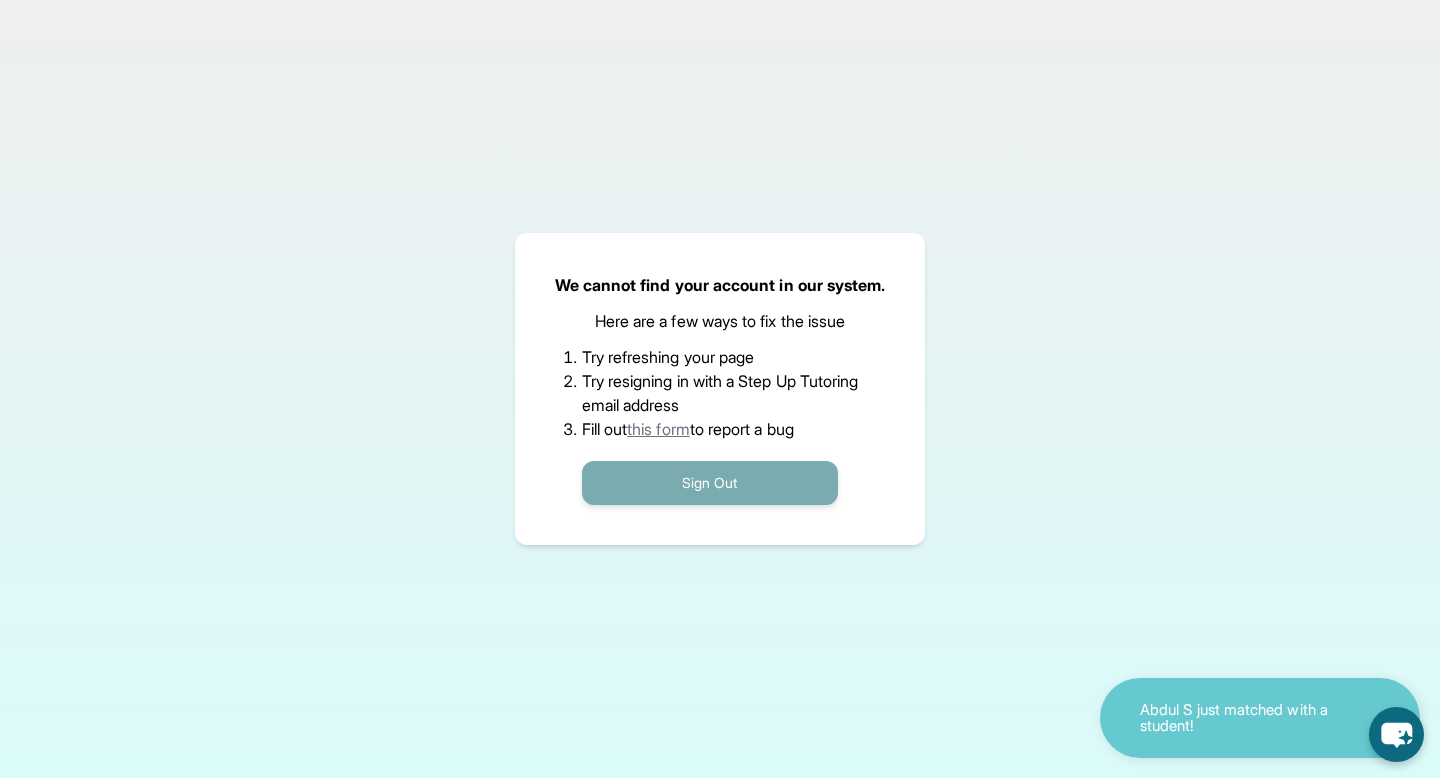 click on "Sign Out" at bounding box center (710, 483) 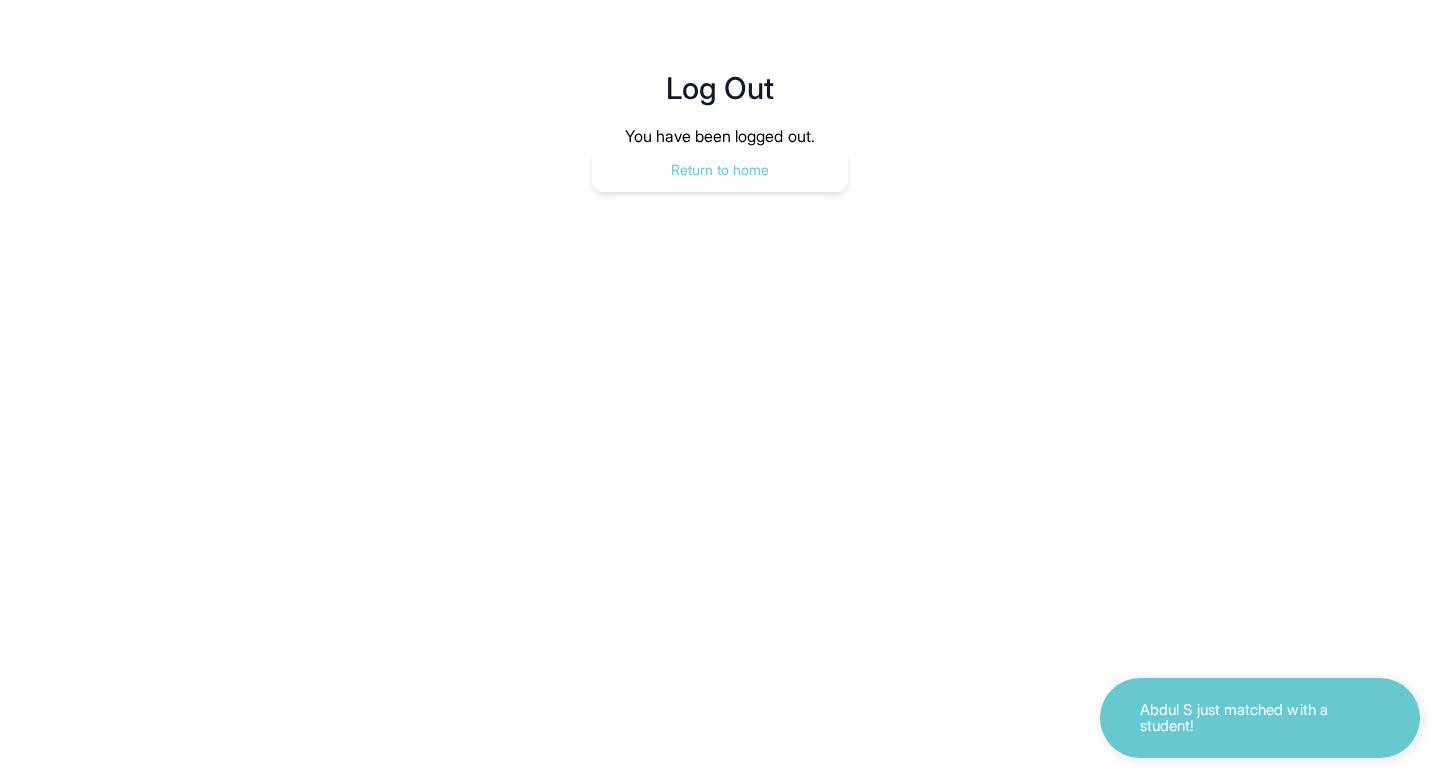 click on "Return to home" at bounding box center (720, 170) 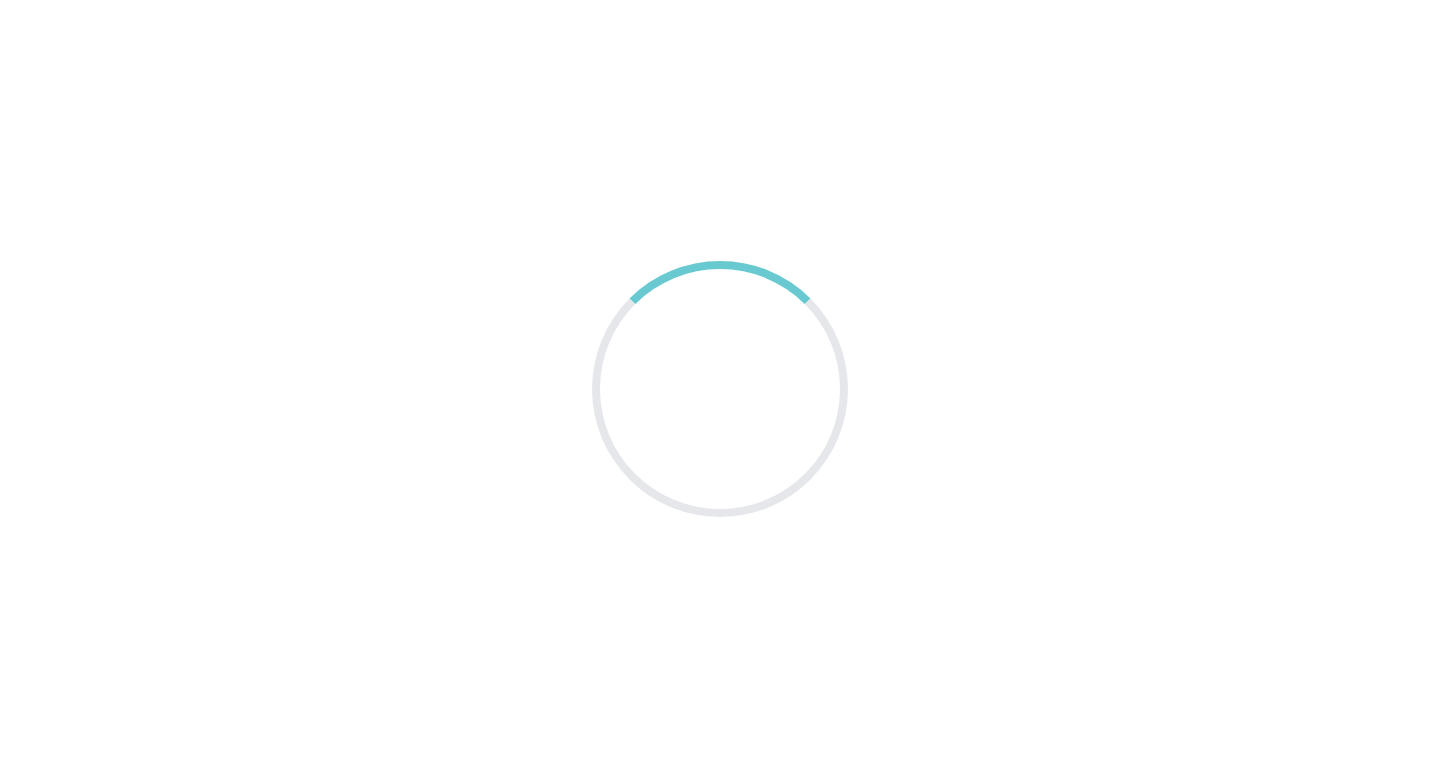 scroll, scrollTop: 0, scrollLeft: 0, axis: both 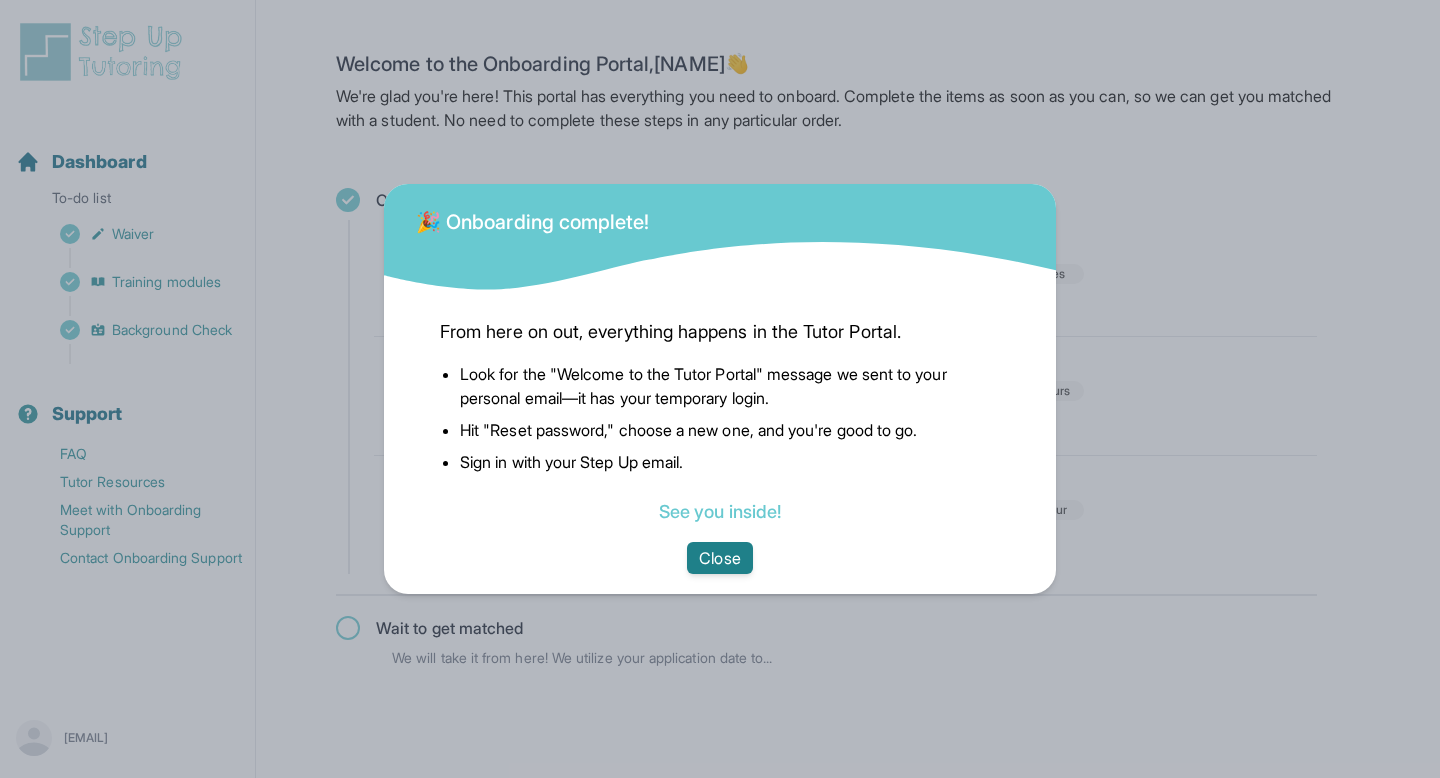 click on "Close" at bounding box center (719, 558) 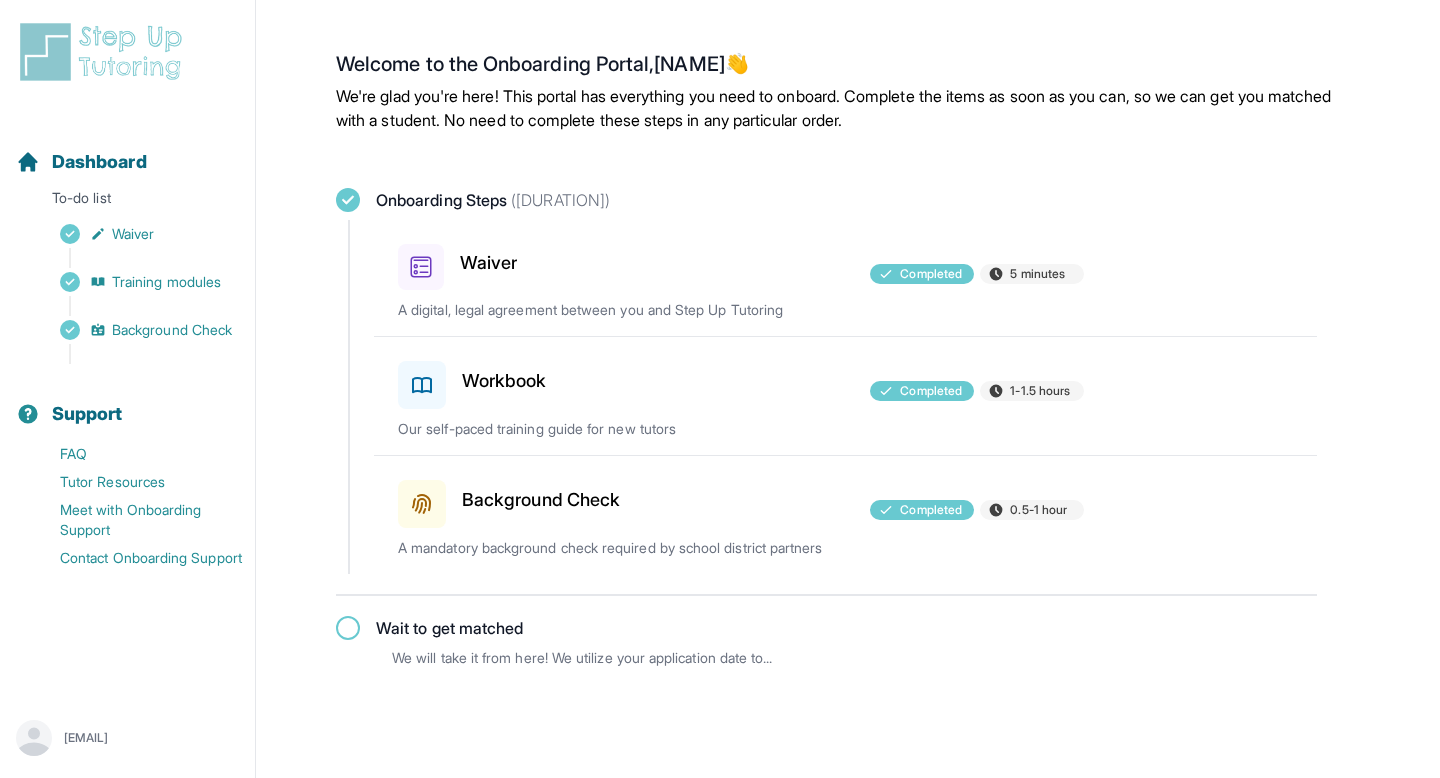 click at bounding box center [348, 628] 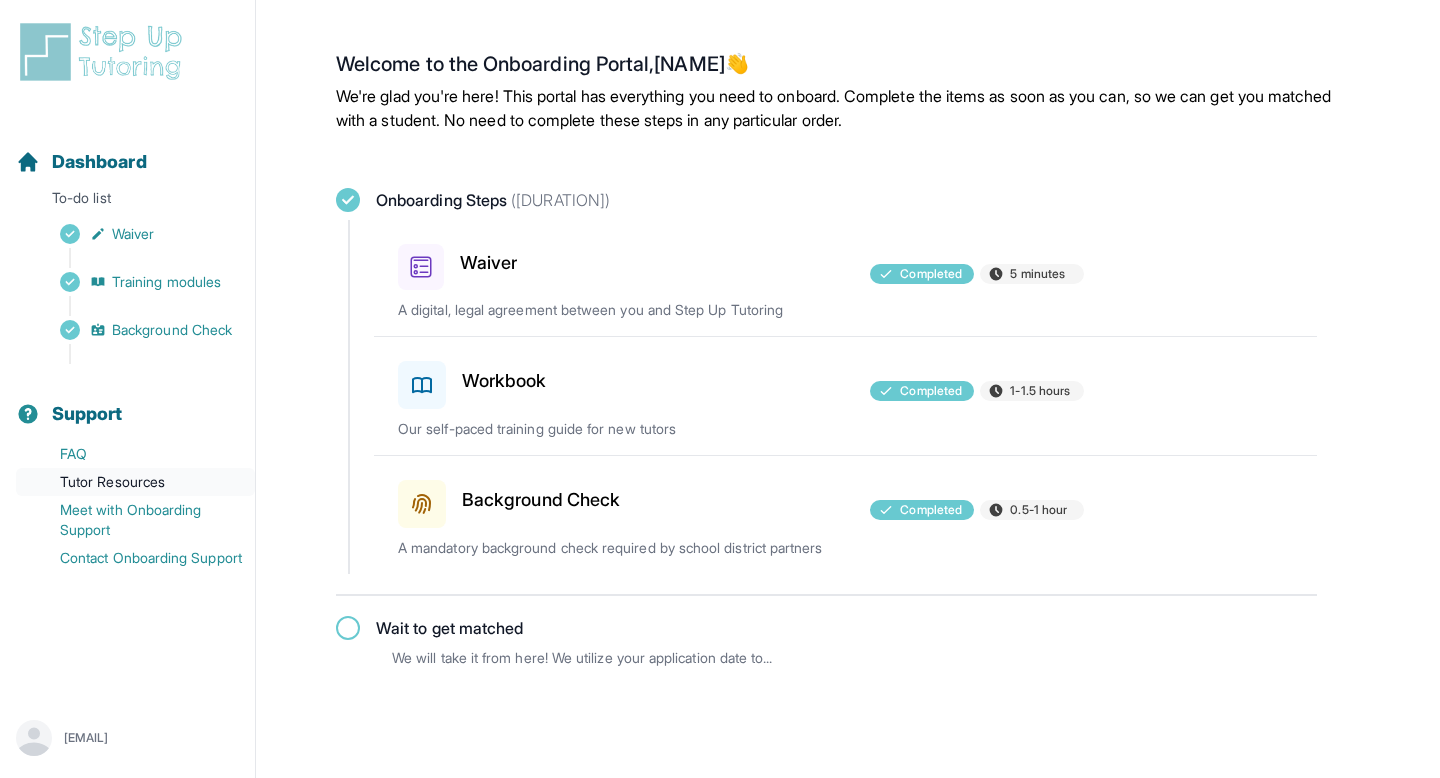 click on "Tutor Resources" at bounding box center (135, 482) 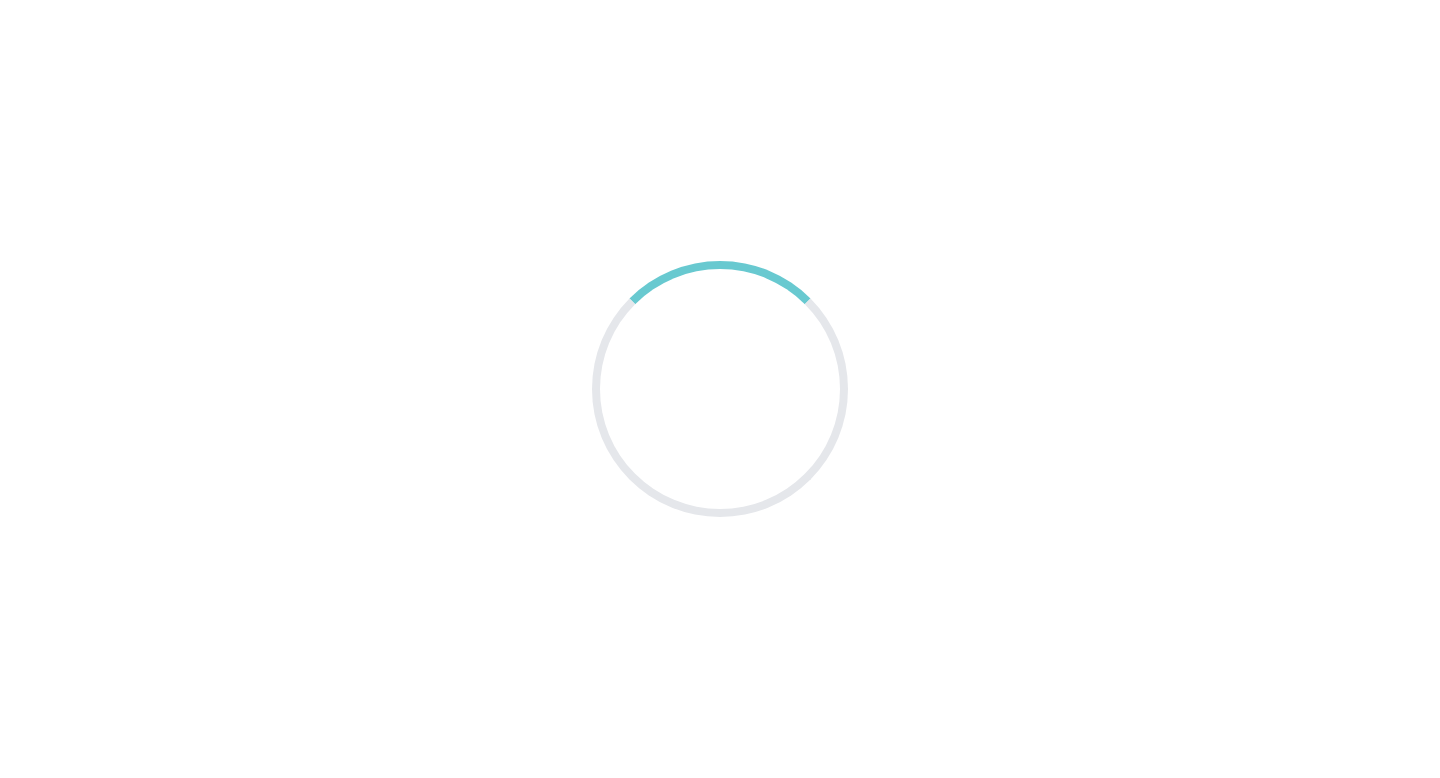 scroll, scrollTop: 0, scrollLeft: 0, axis: both 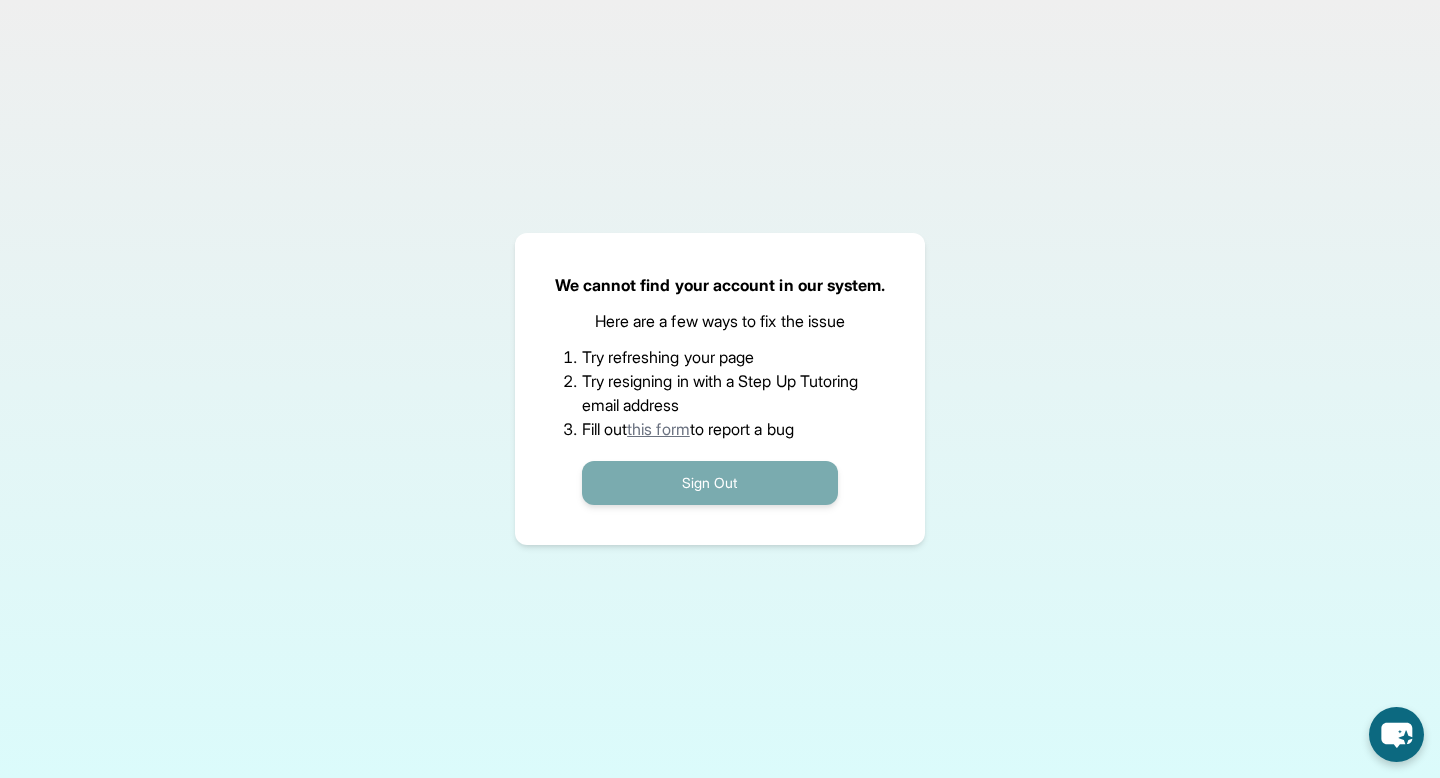 click on "Sign Out" at bounding box center [710, 483] 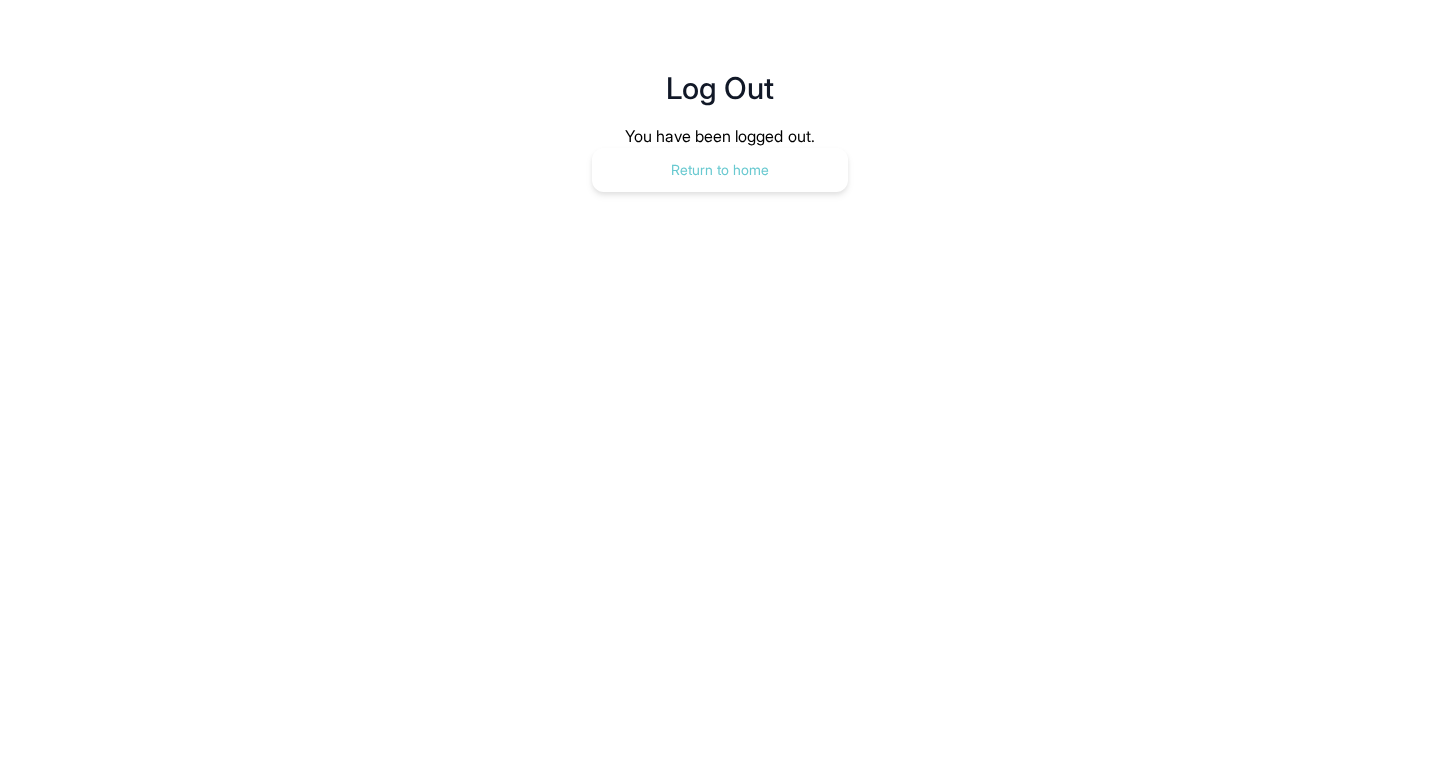 click on "Return to home" at bounding box center (720, 170) 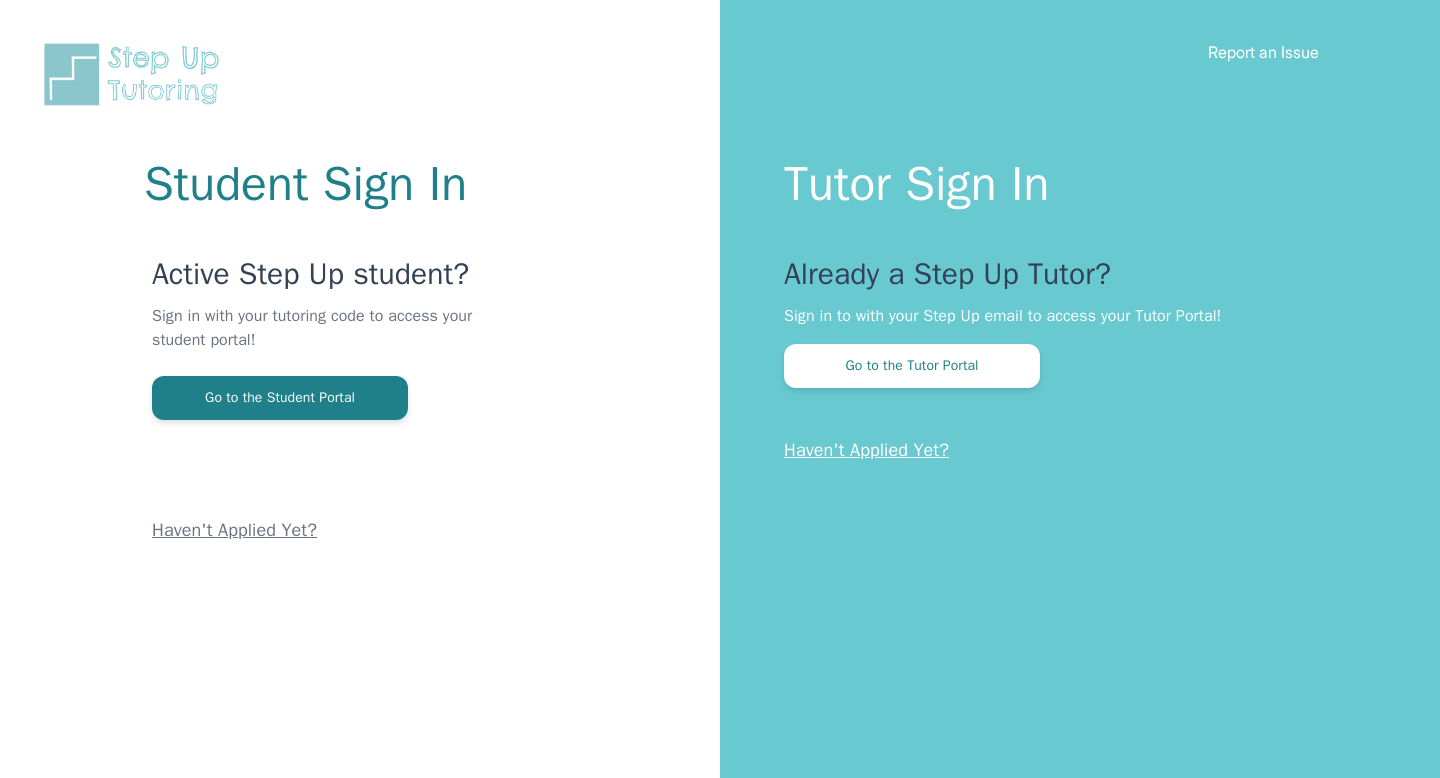 scroll, scrollTop: 0, scrollLeft: 0, axis: both 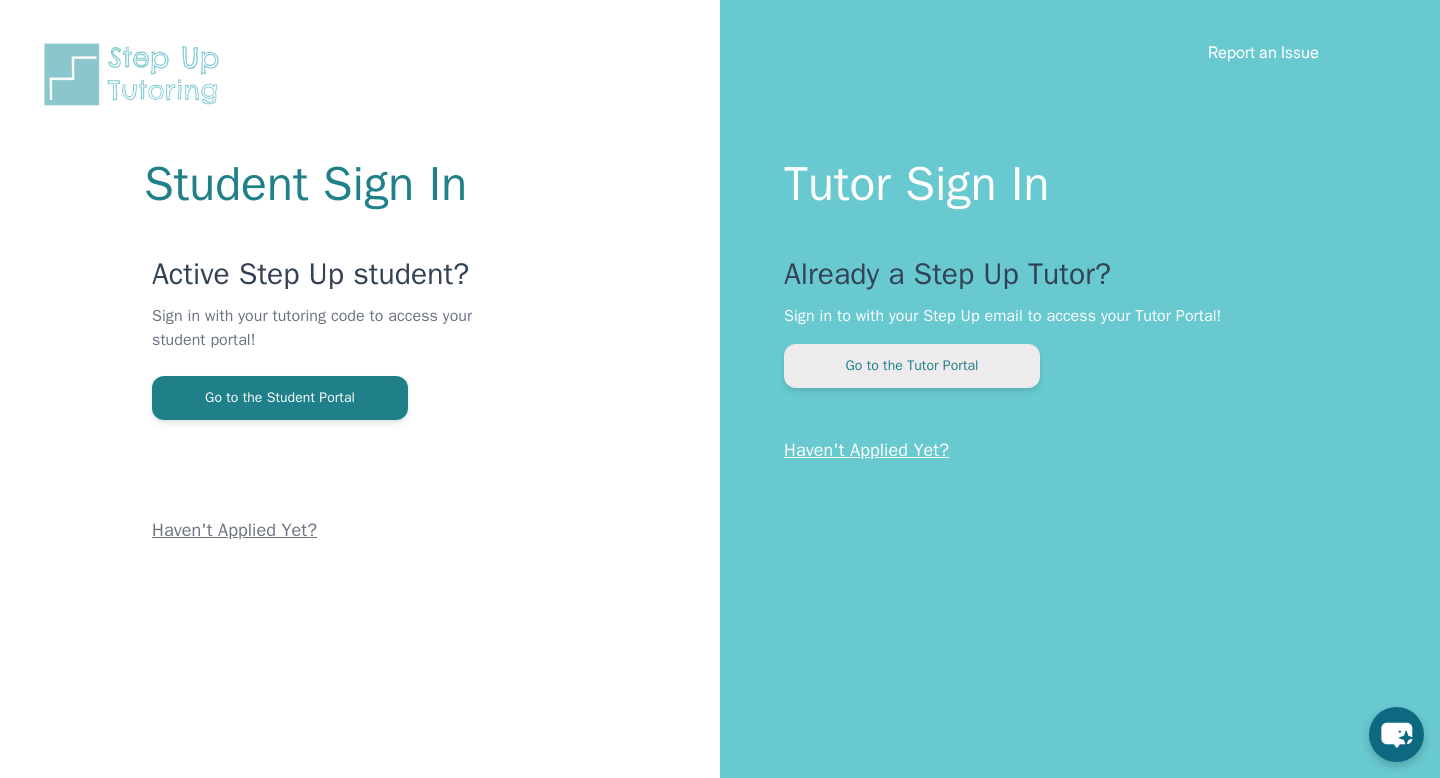 click on "Go to the Tutor Portal" at bounding box center (912, 366) 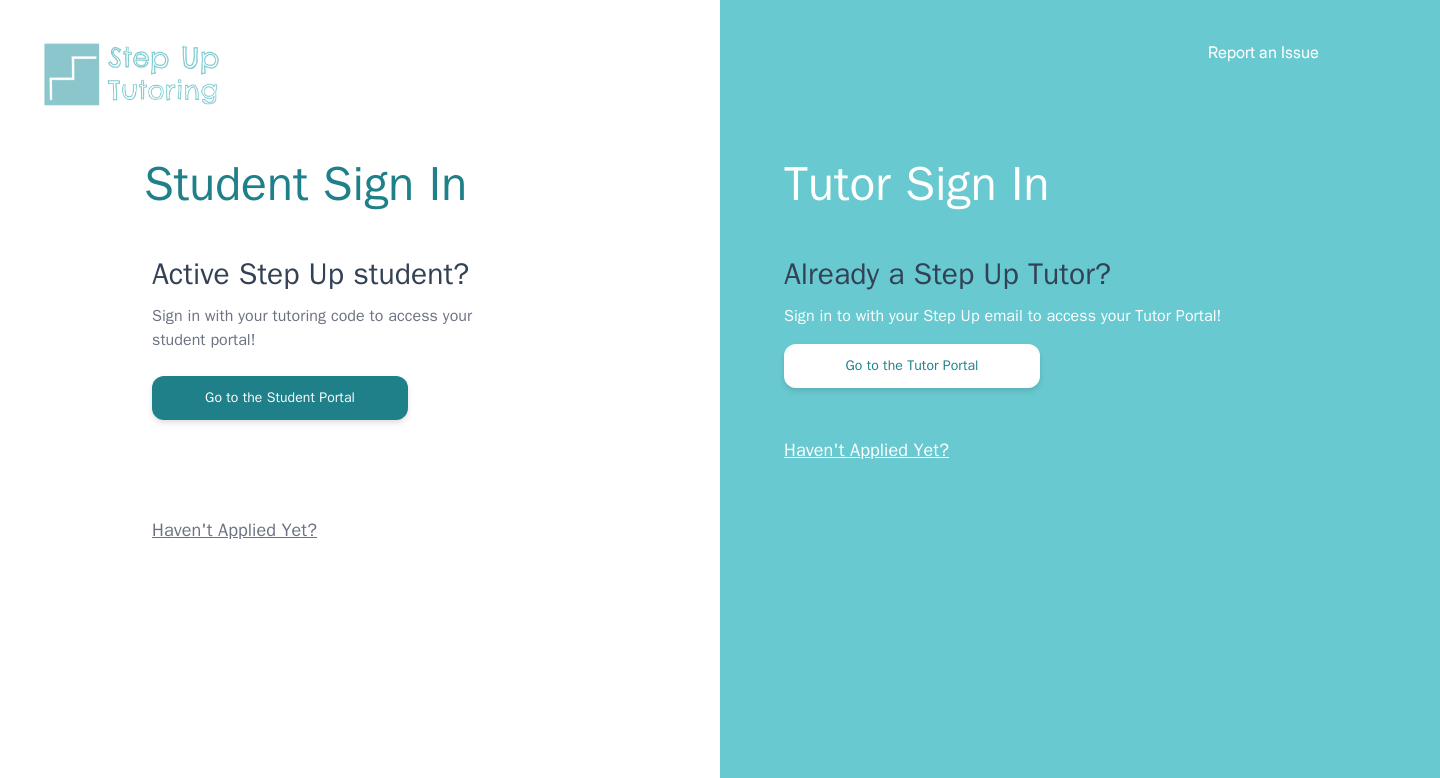 scroll, scrollTop: 0, scrollLeft: 0, axis: both 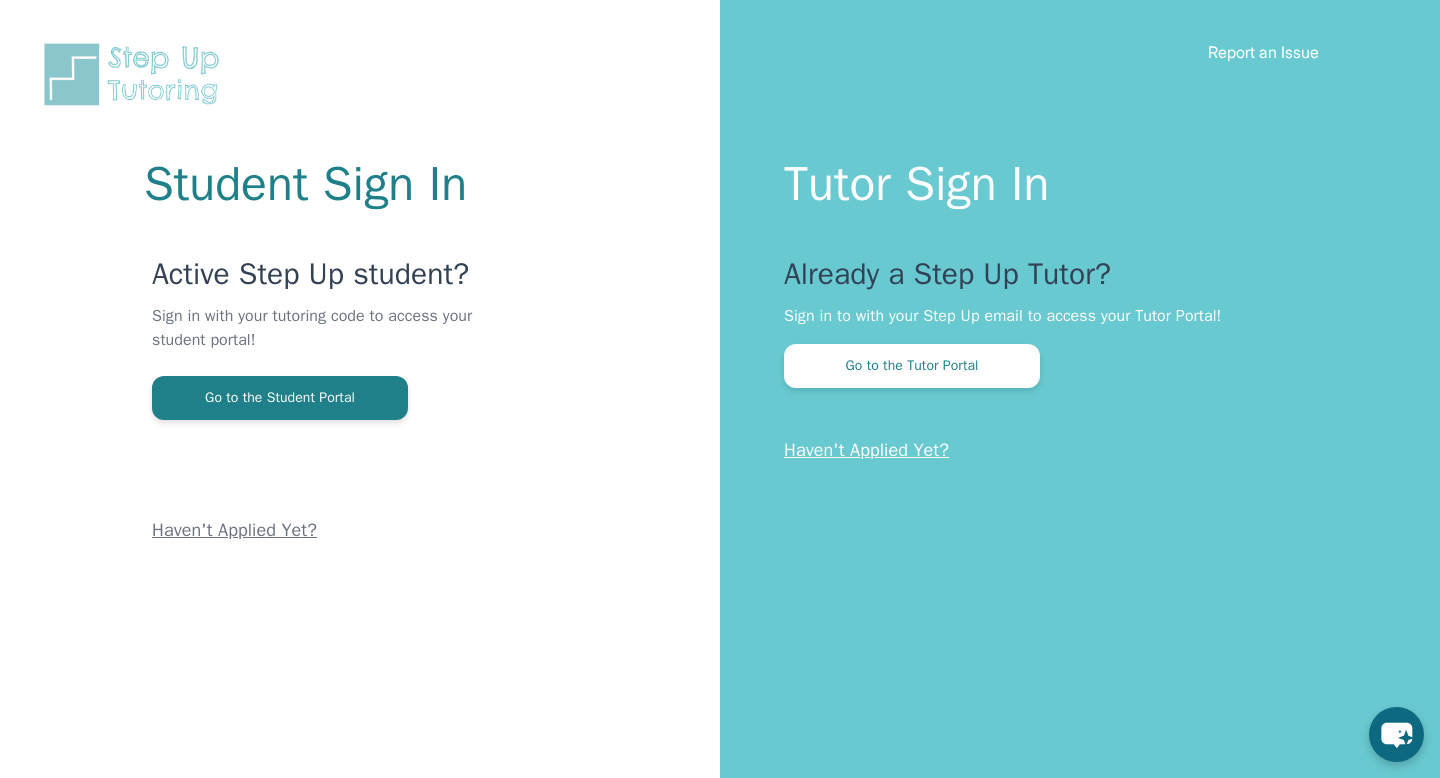 click on "Tutor Sign In Already a Step Up Tutor? Sign in to with your Step Up [EMAIL] to access your Tutor Portal! Go to the Tutor Portal Haven't Applied Yet?" at bounding box center (1080, 389) 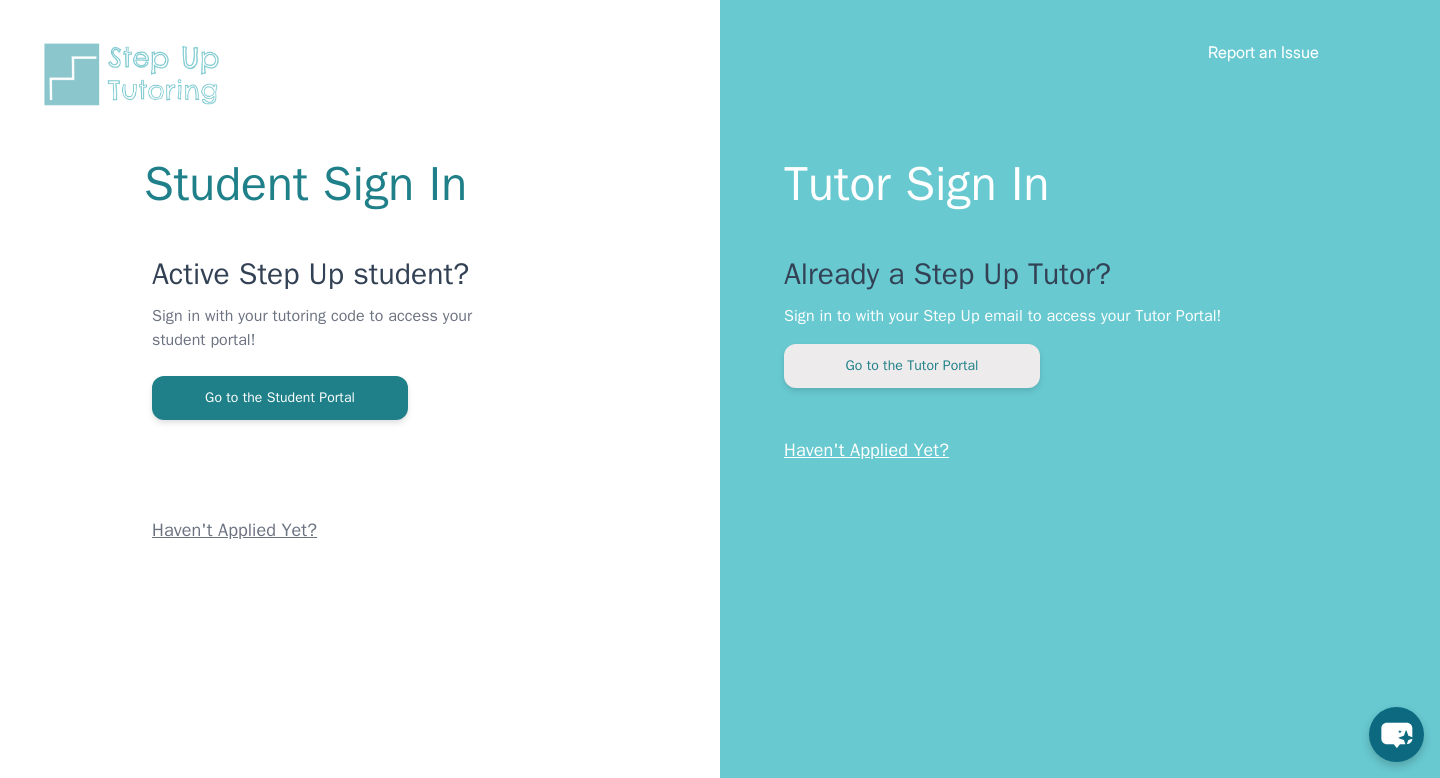 click on "Go to the Tutor Portal" at bounding box center (912, 366) 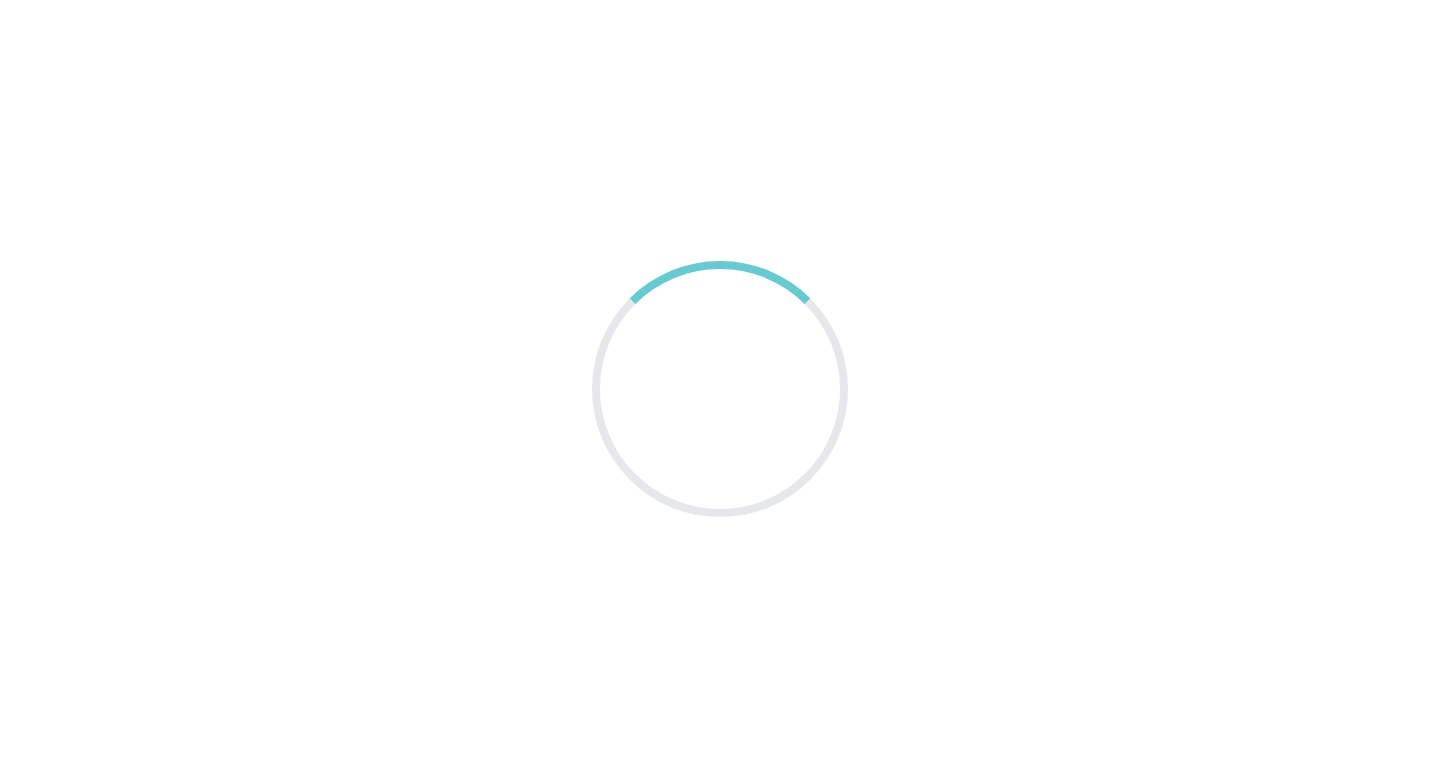 scroll, scrollTop: 0, scrollLeft: 0, axis: both 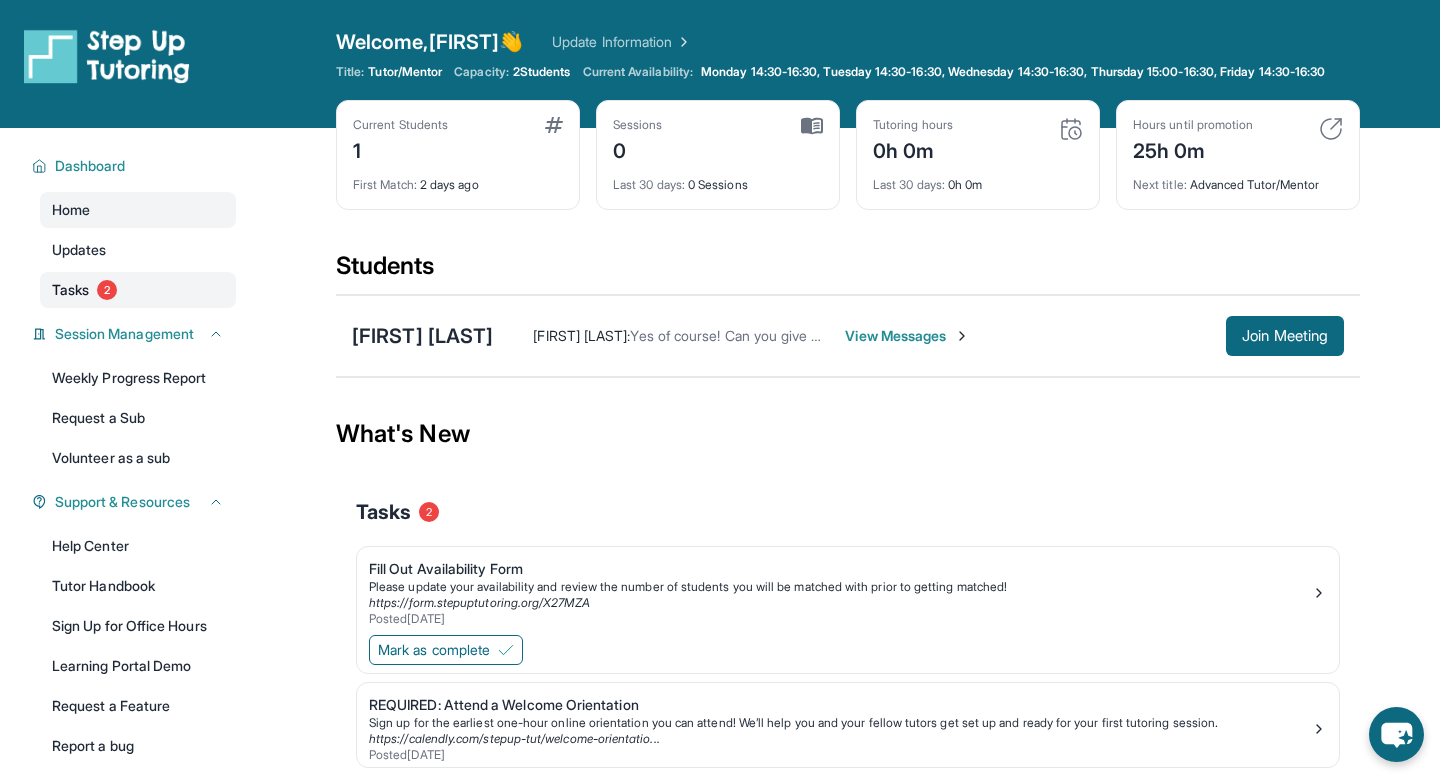 click on "Tasks" at bounding box center [70, 290] 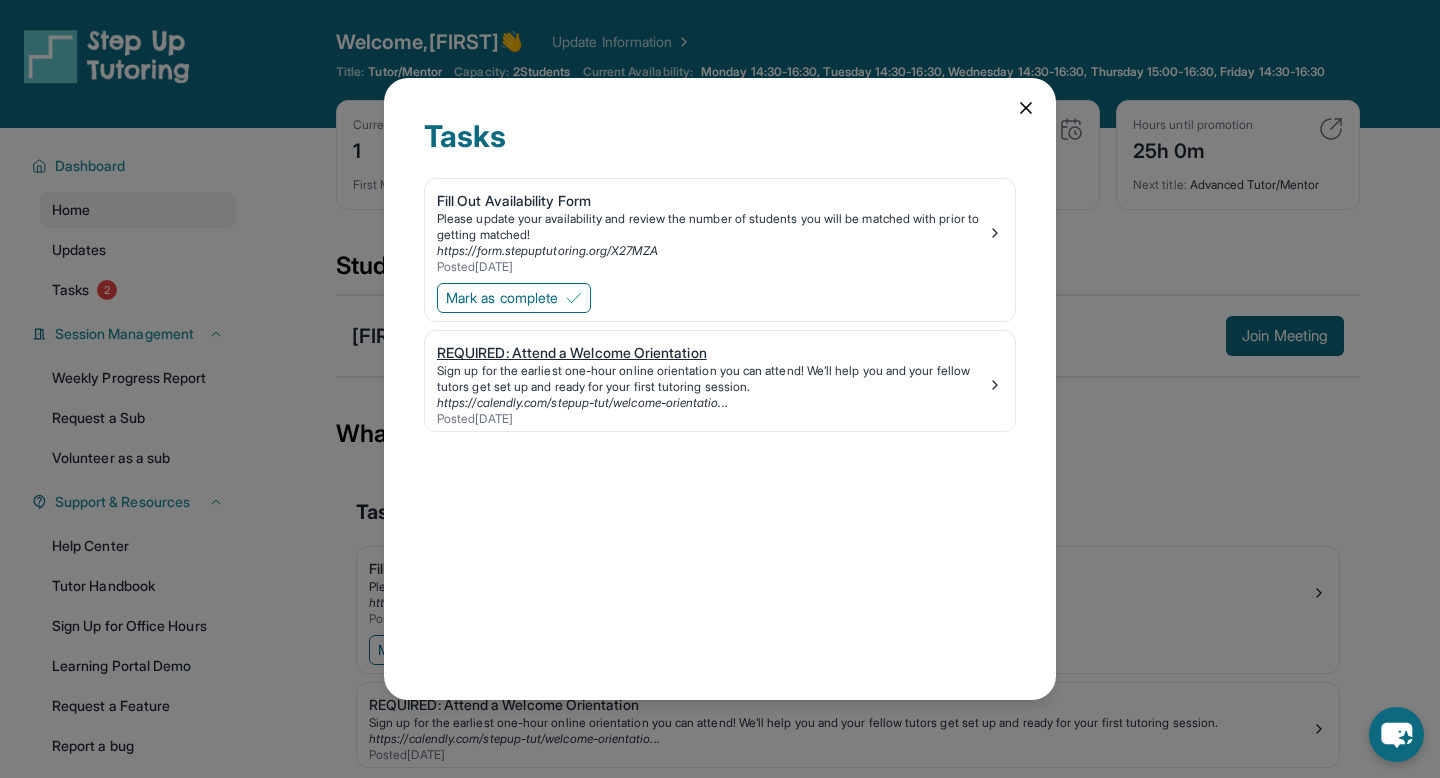 click on "REQUIRED: Attend a Welcome Orientation" at bounding box center [712, 353] 